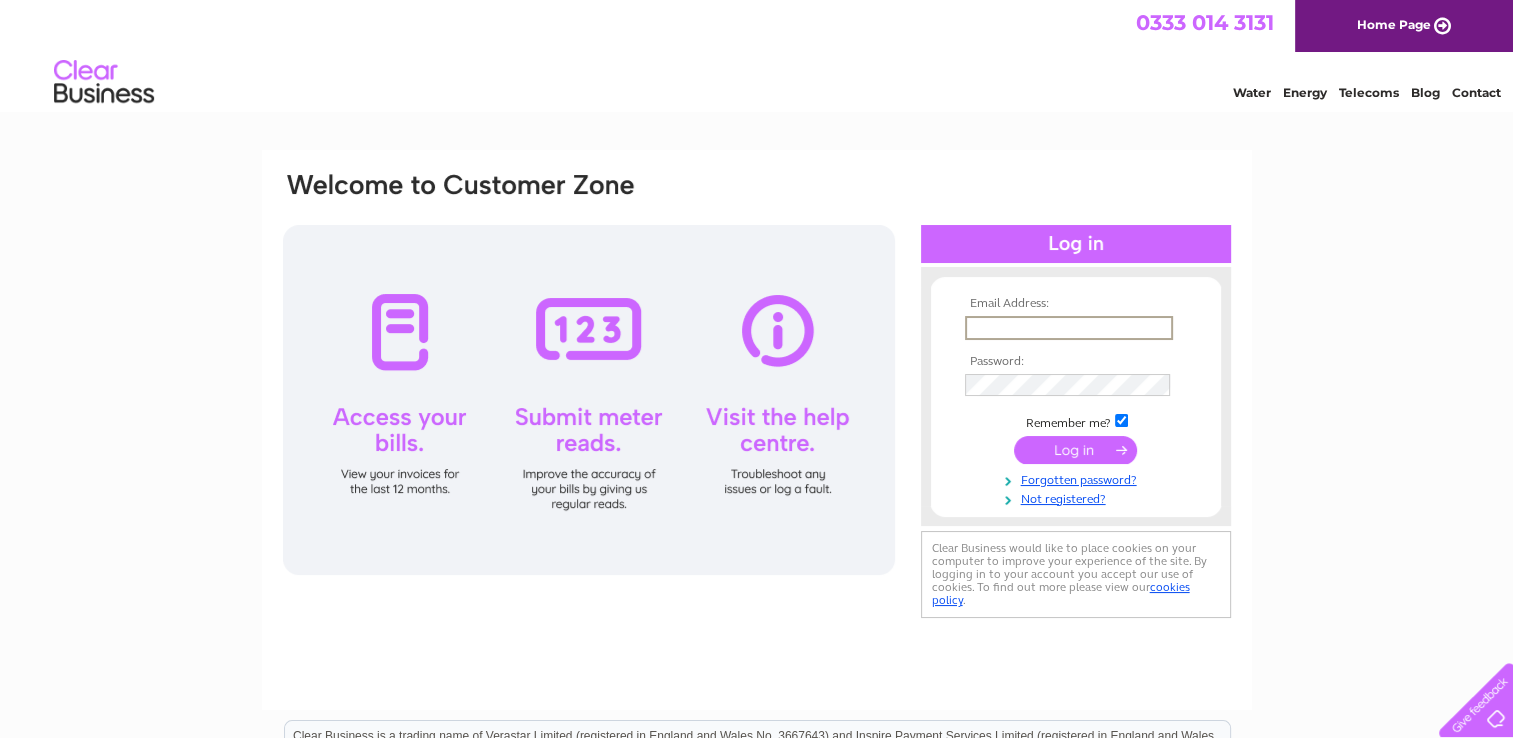 scroll, scrollTop: 0, scrollLeft: 0, axis: both 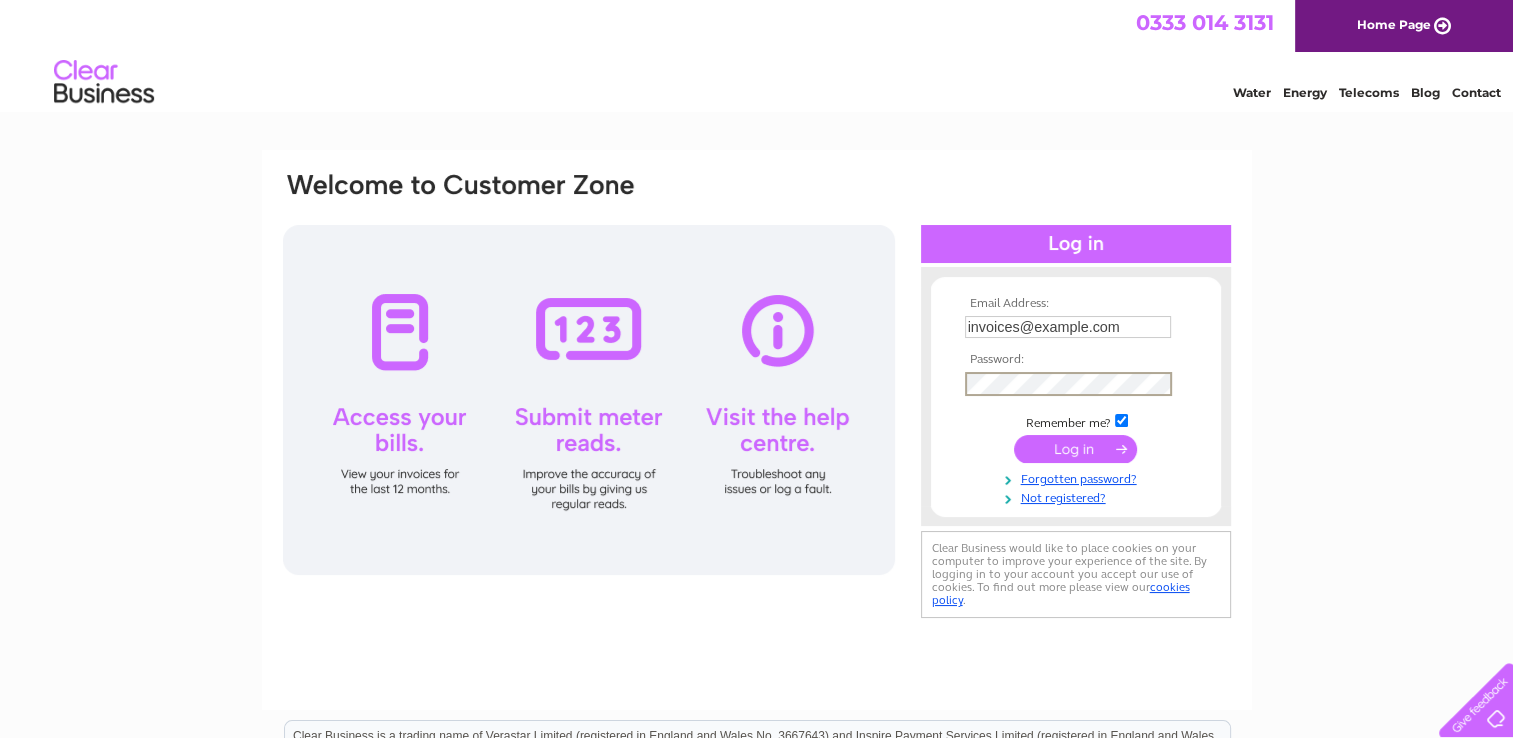 click at bounding box center (1075, 449) 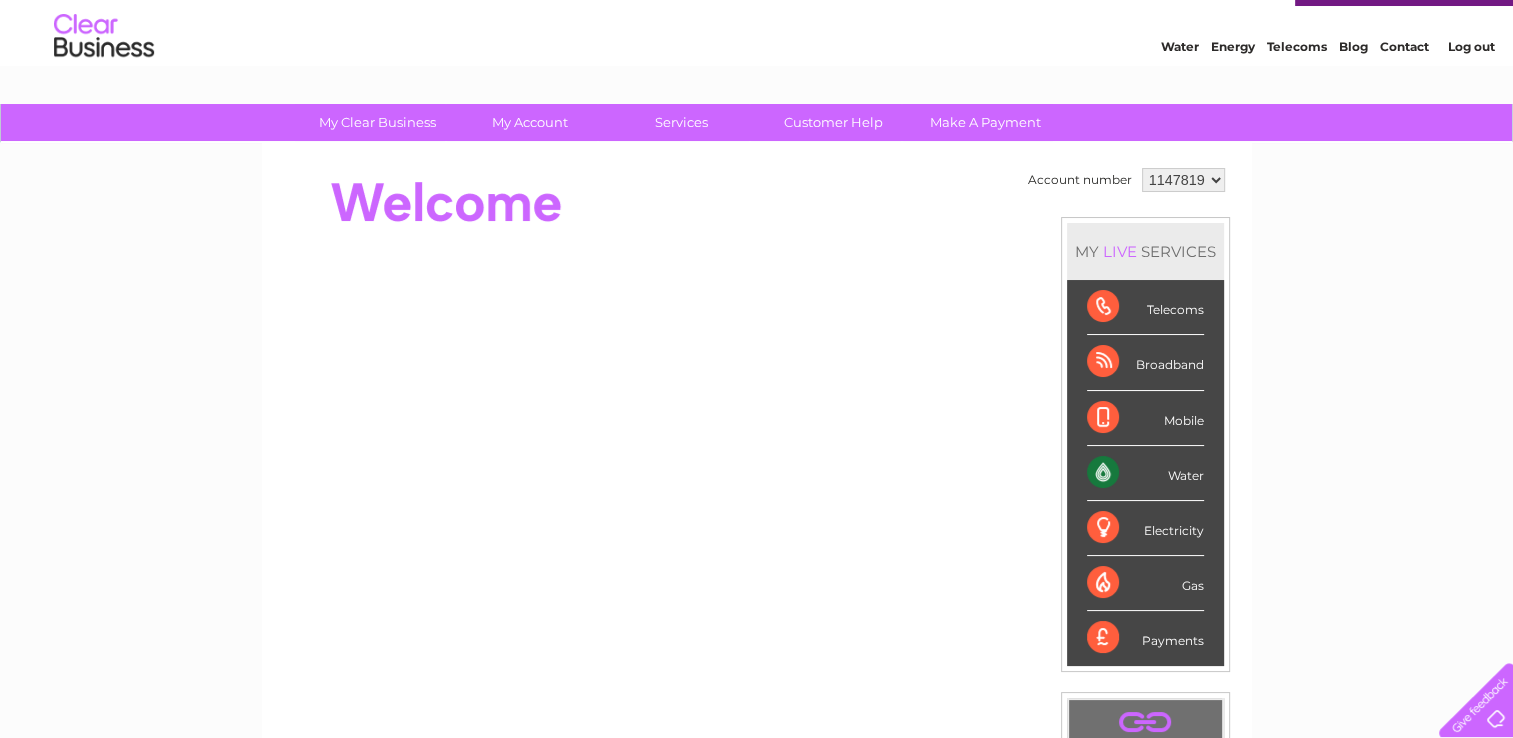 scroll, scrollTop: 0, scrollLeft: 0, axis: both 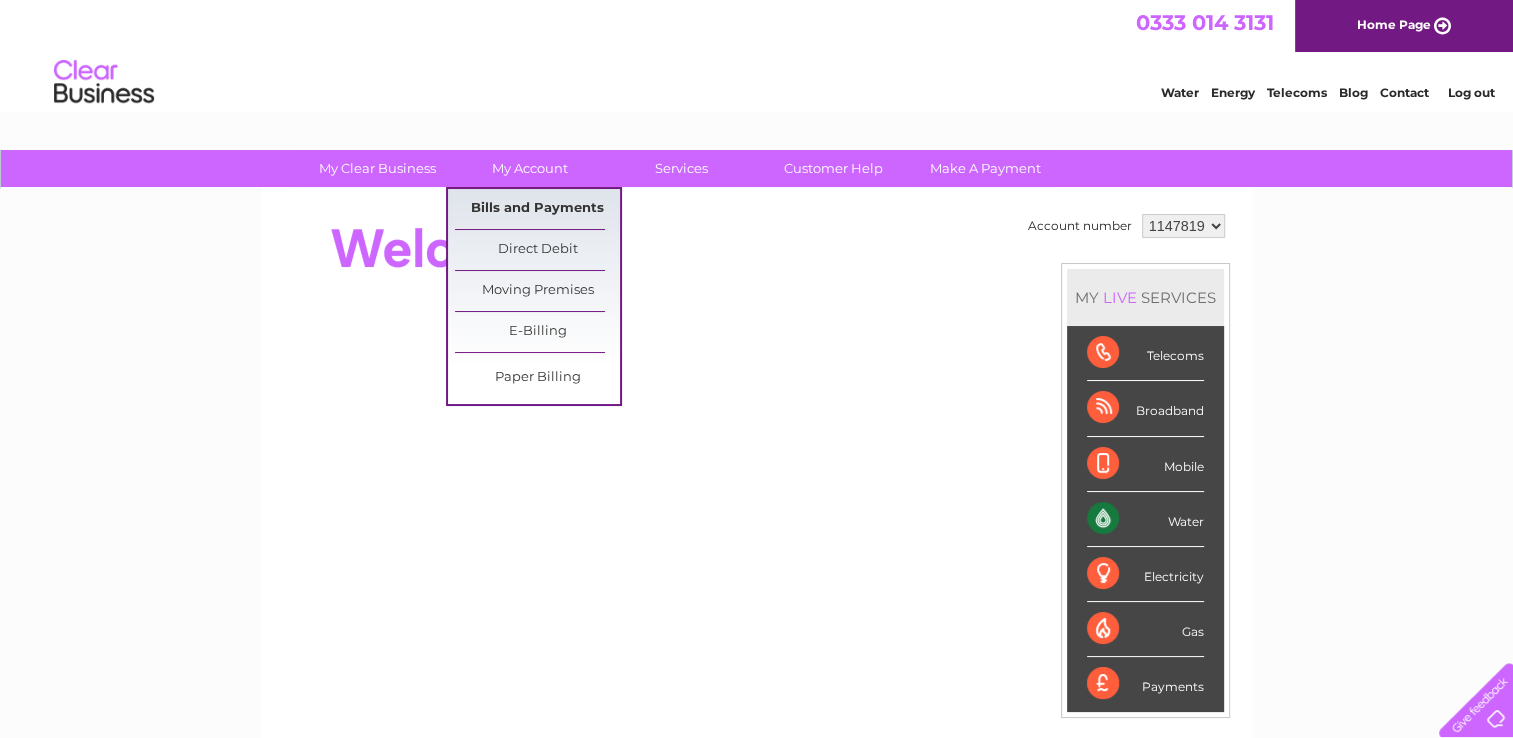 click on "Bills and Payments" at bounding box center [537, 209] 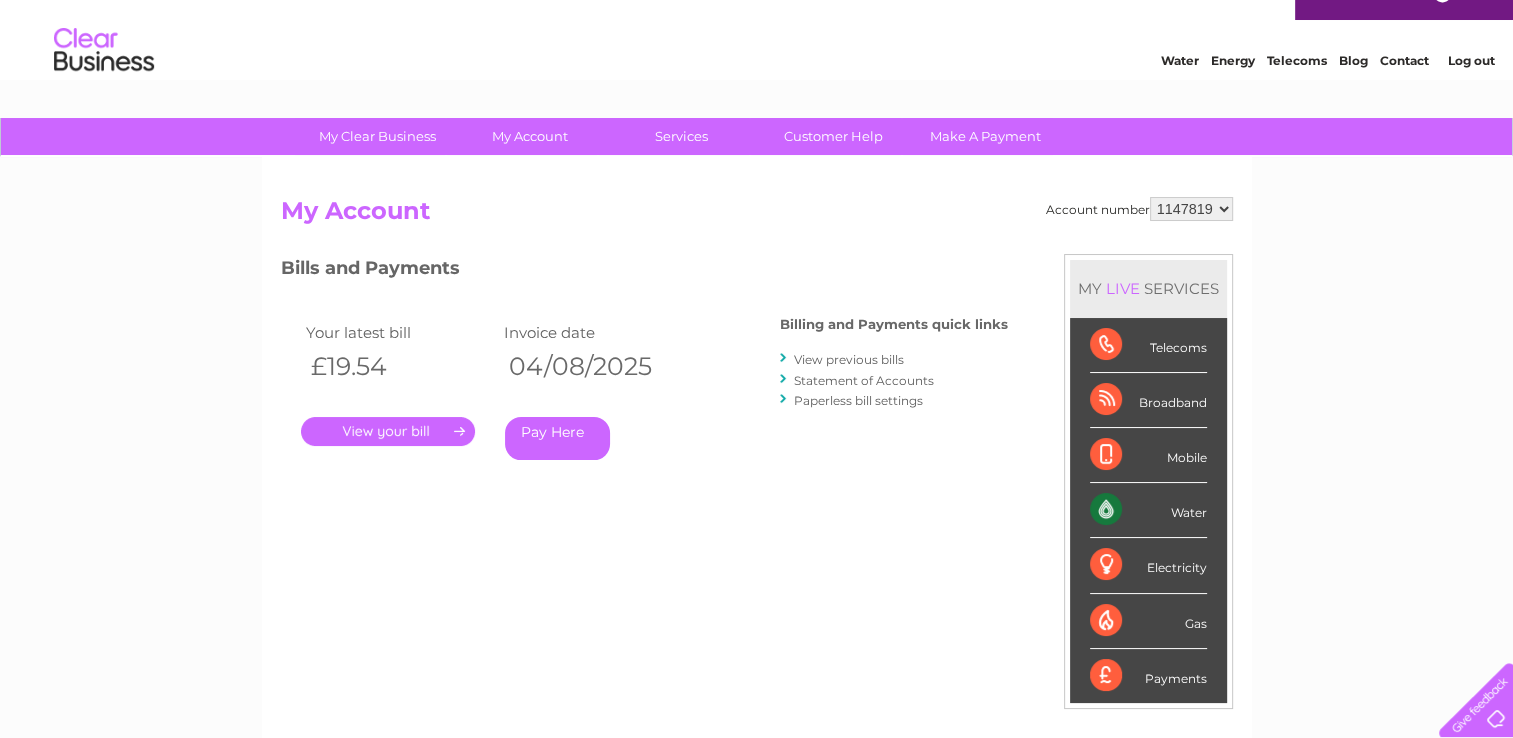 scroll, scrollTop: 0, scrollLeft: 0, axis: both 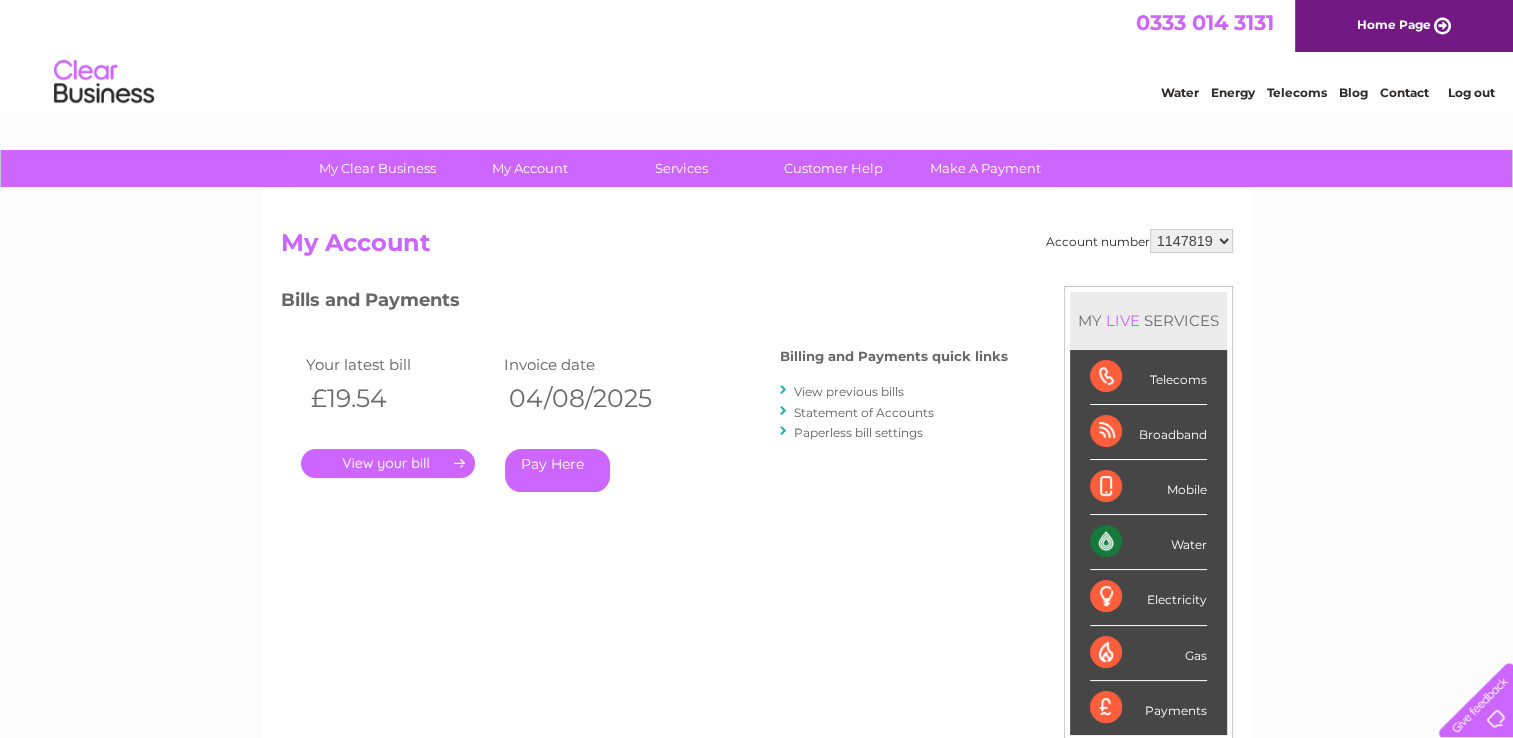 drag, startPoint x: 312, startPoint y: 366, endPoint x: 686, endPoint y: 398, distance: 375.3665 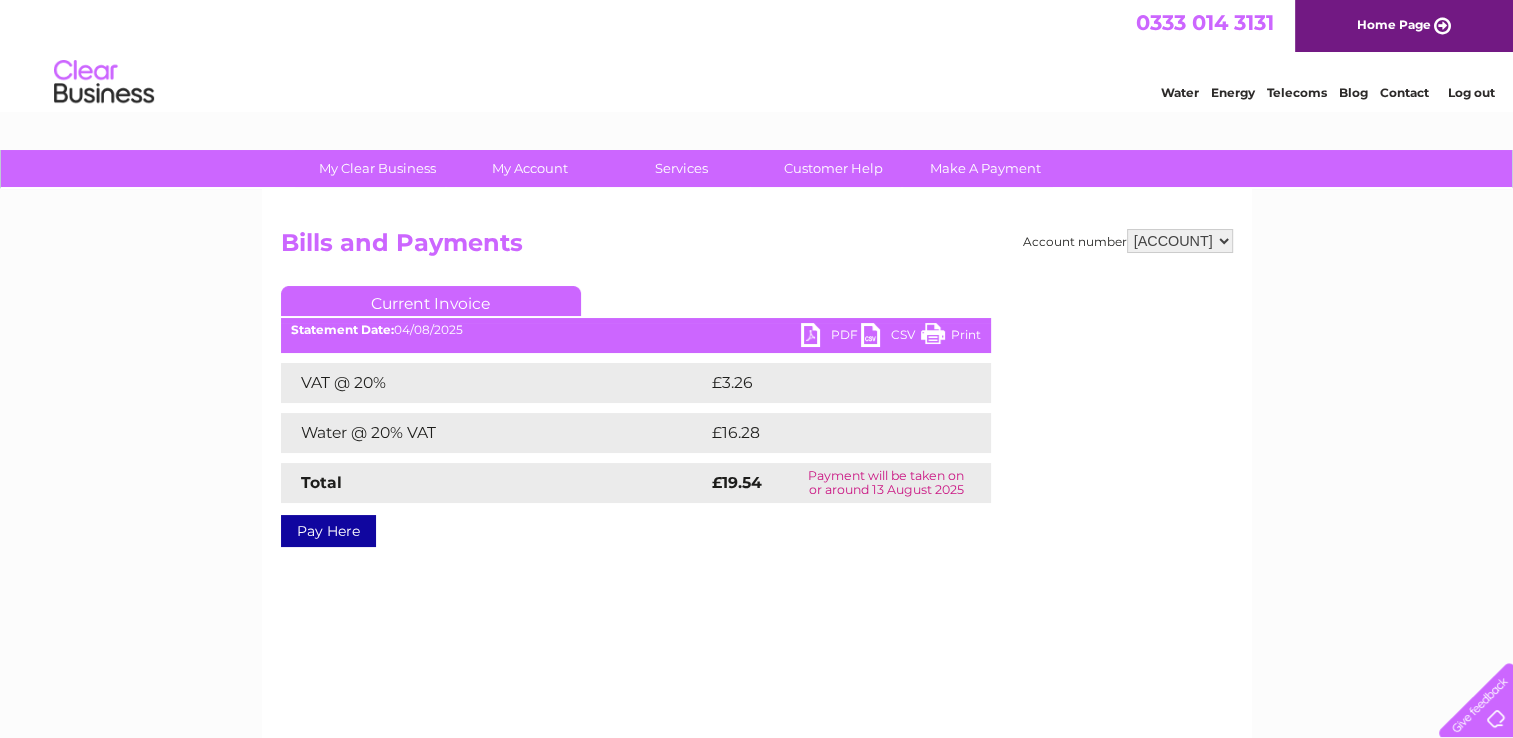 scroll, scrollTop: 0, scrollLeft: 0, axis: both 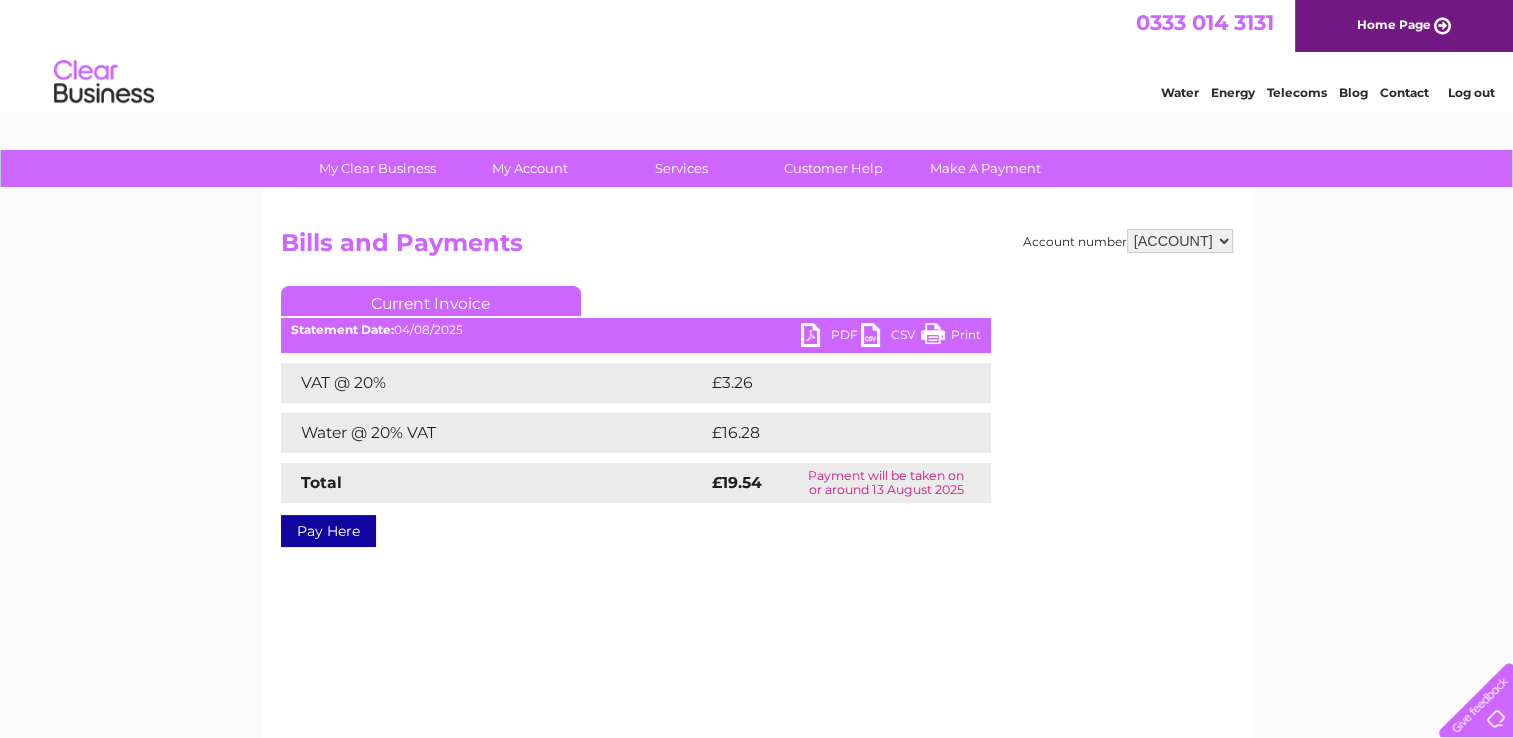 click on "PDF" at bounding box center (831, 337) 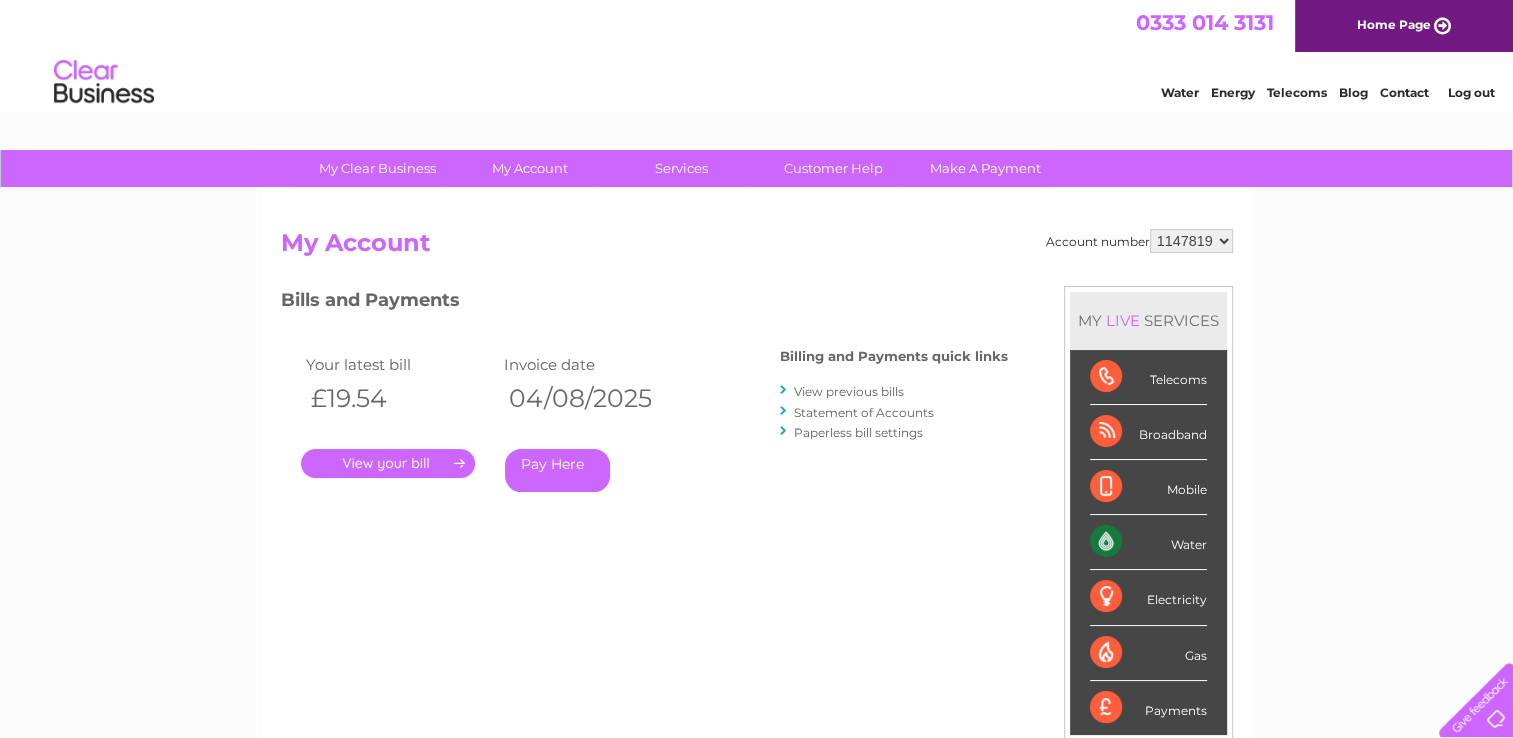 scroll, scrollTop: 0, scrollLeft: 0, axis: both 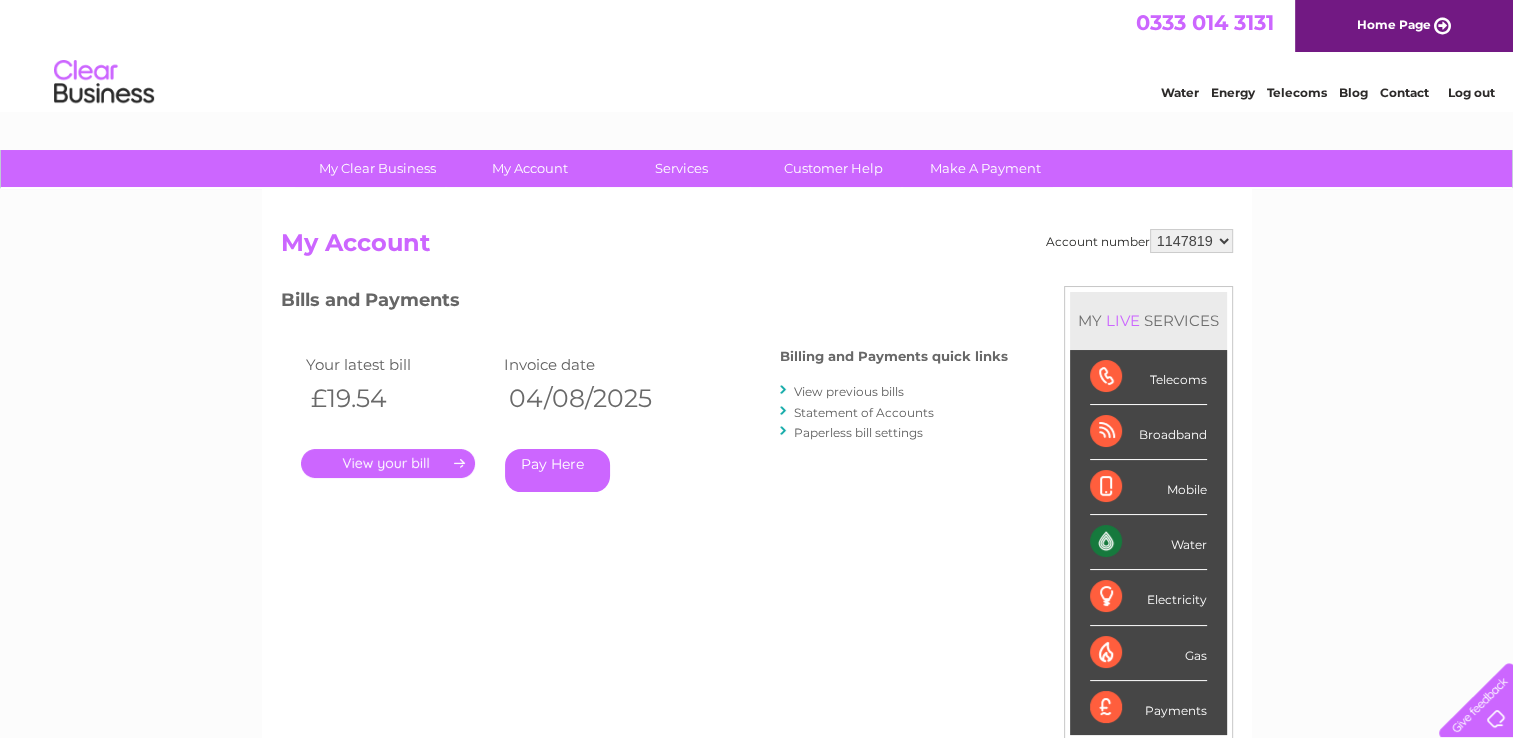 click on "Log out" at bounding box center [1470, 92] 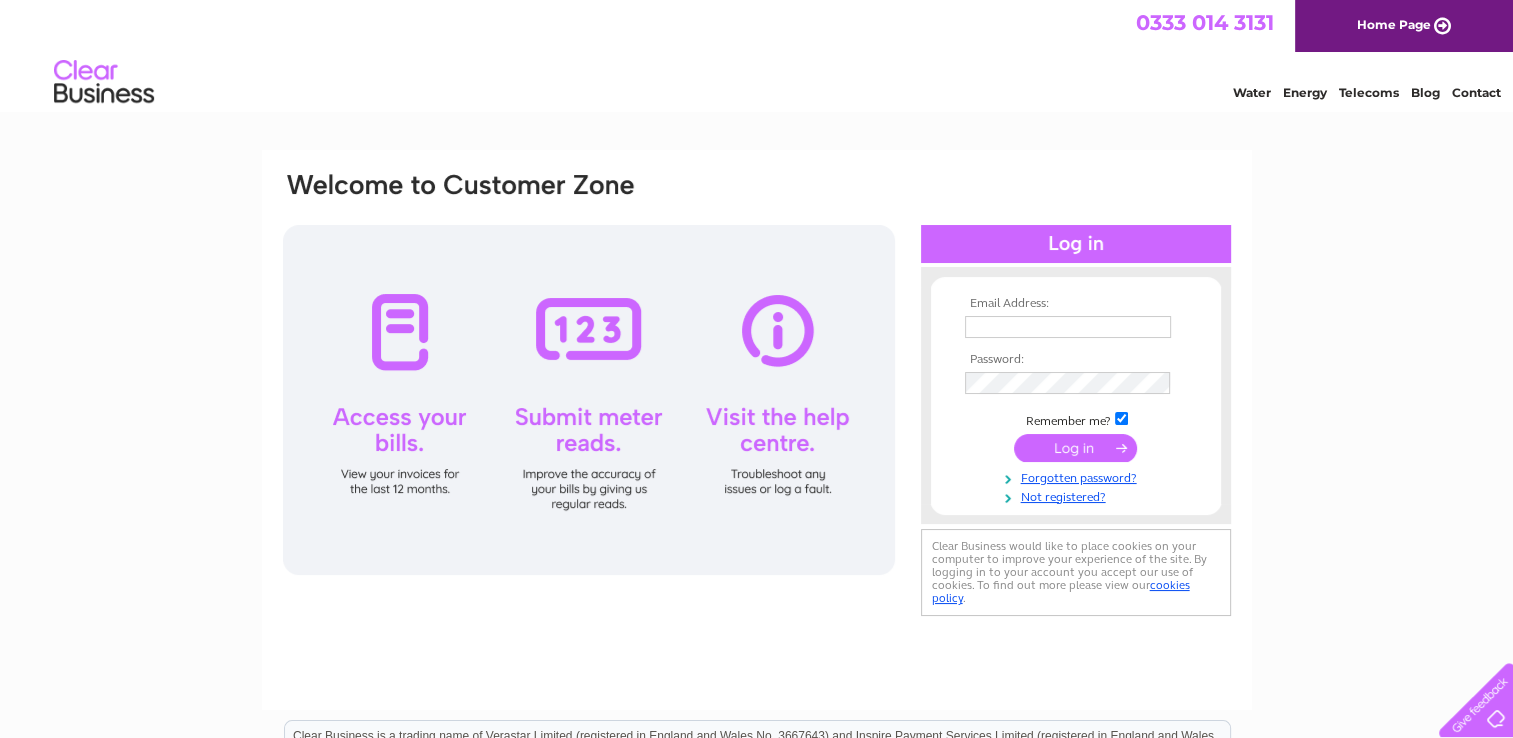 scroll, scrollTop: 0, scrollLeft: 0, axis: both 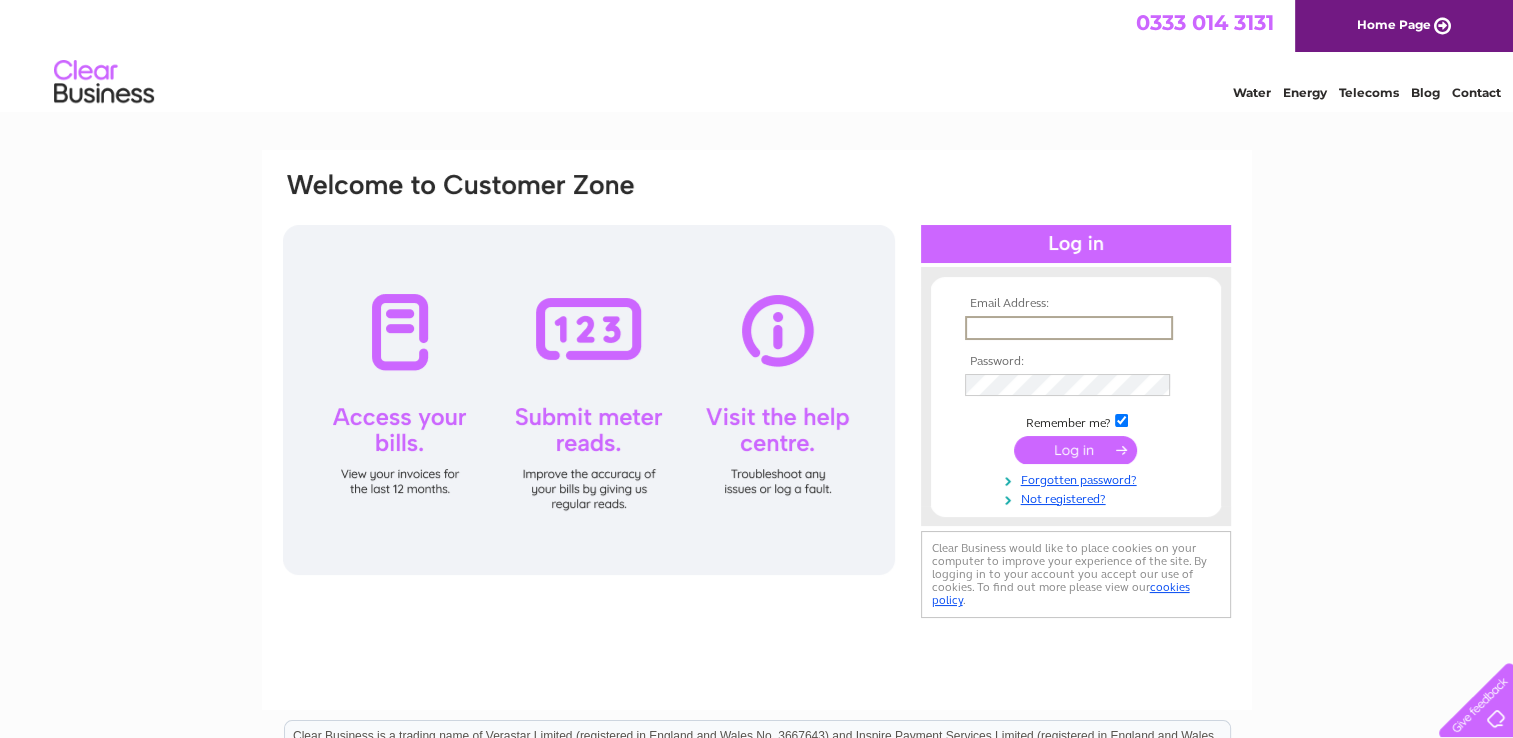 click at bounding box center [1069, 328] 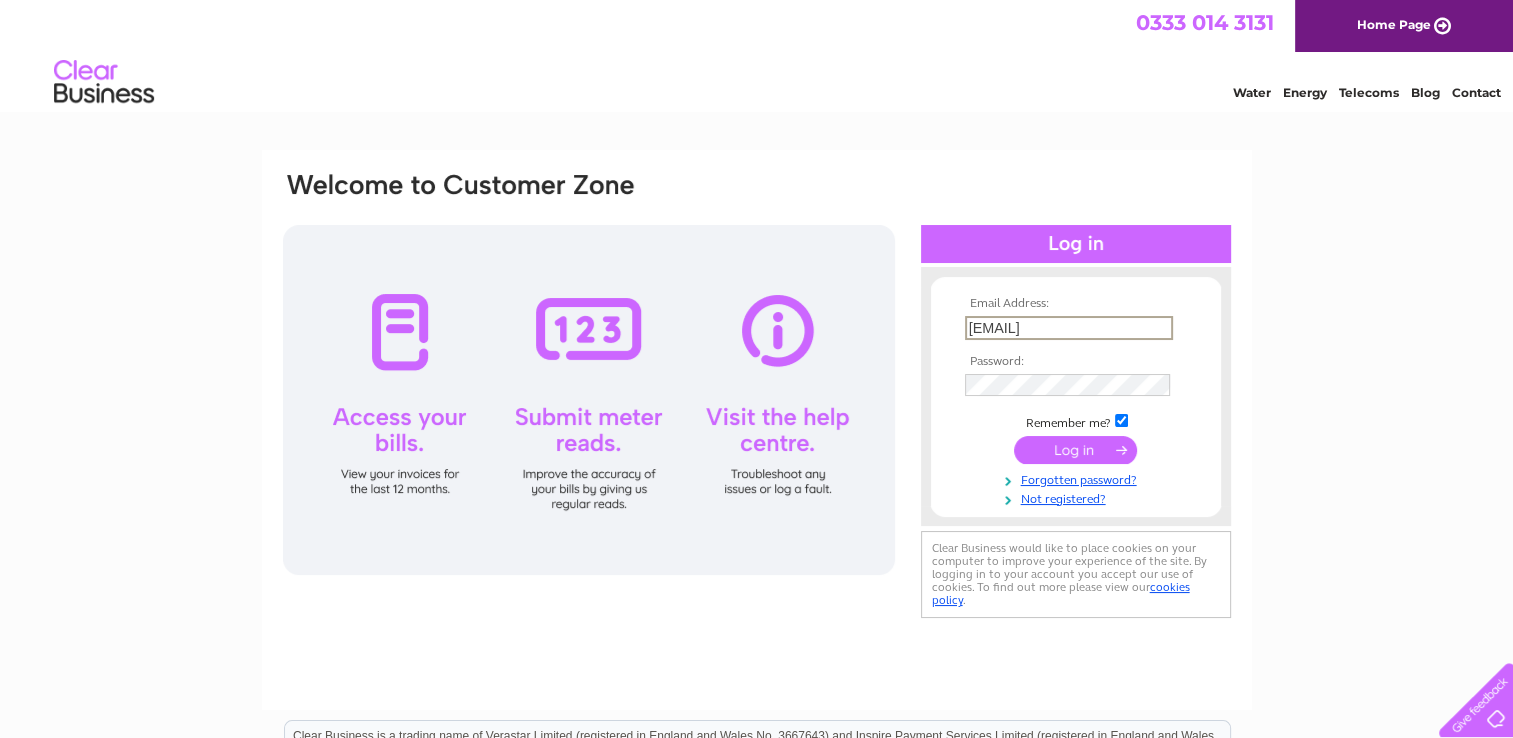type on "[EMAIL]" 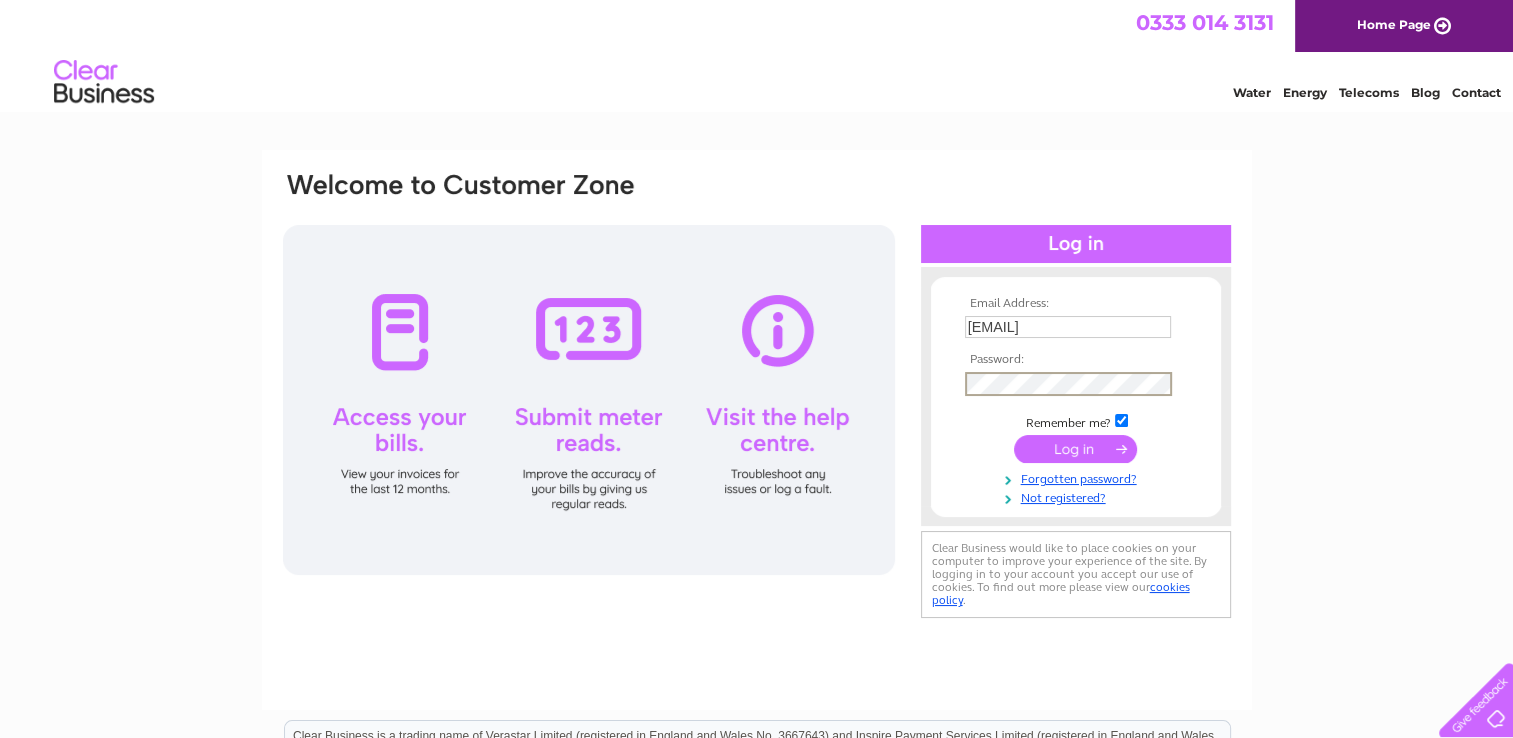 click at bounding box center [1075, 449] 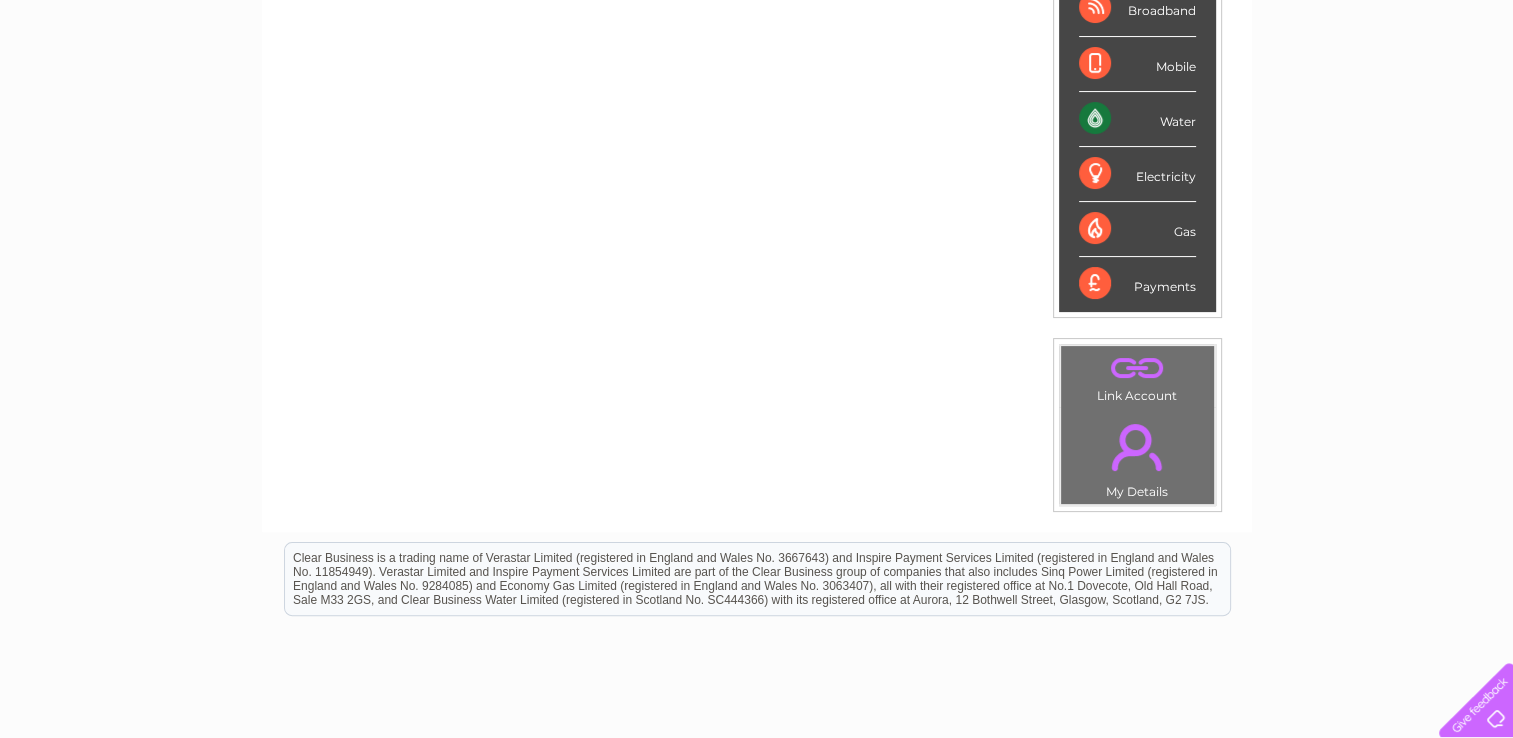 scroll, scrollTop: 546, scrollLeft: 0, axis: vertical 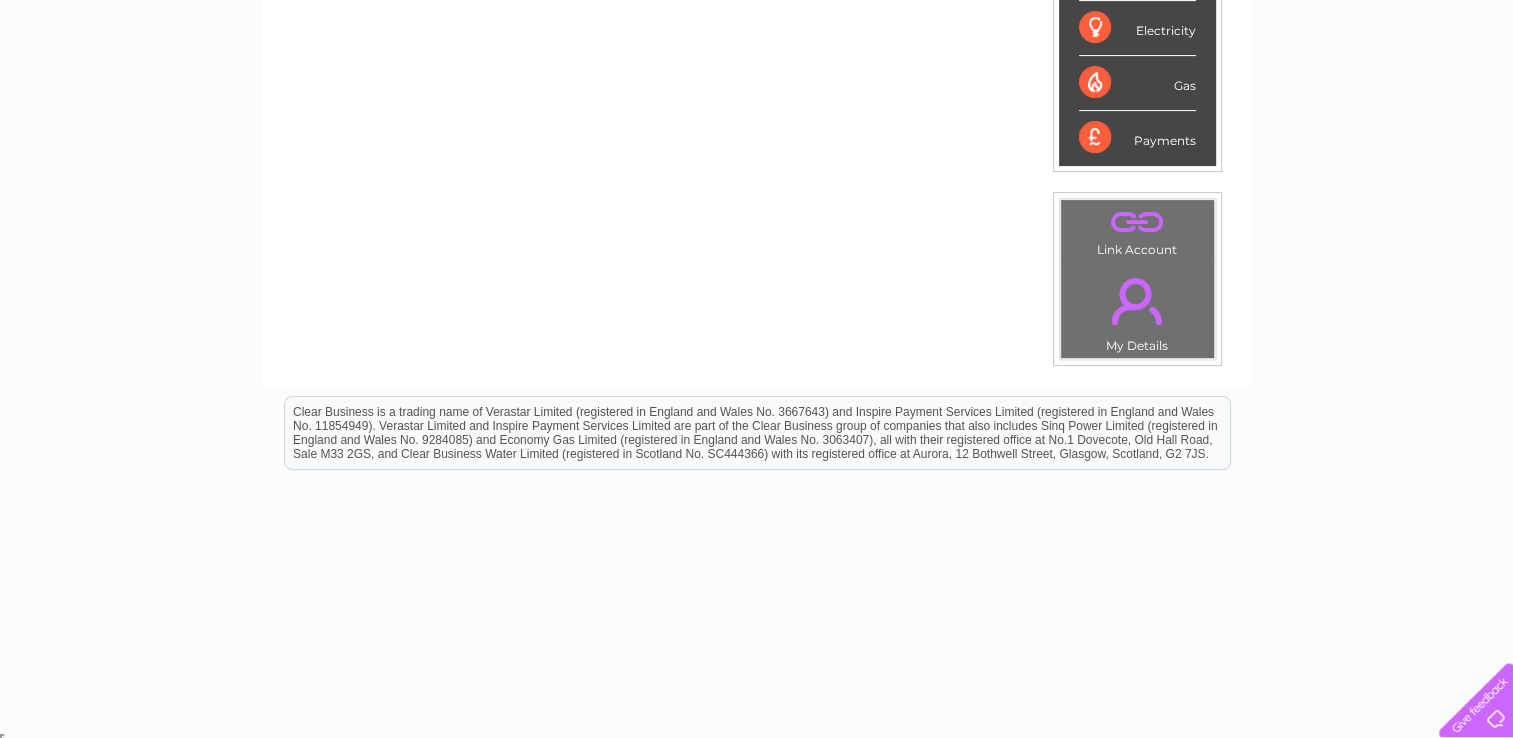 click on "My Clear Business
Login Details
My Details
My Preferences
Link Account
My Account
Bills and Payments   Direct Debit   Moving Premises" at bounding box center (756, 166) 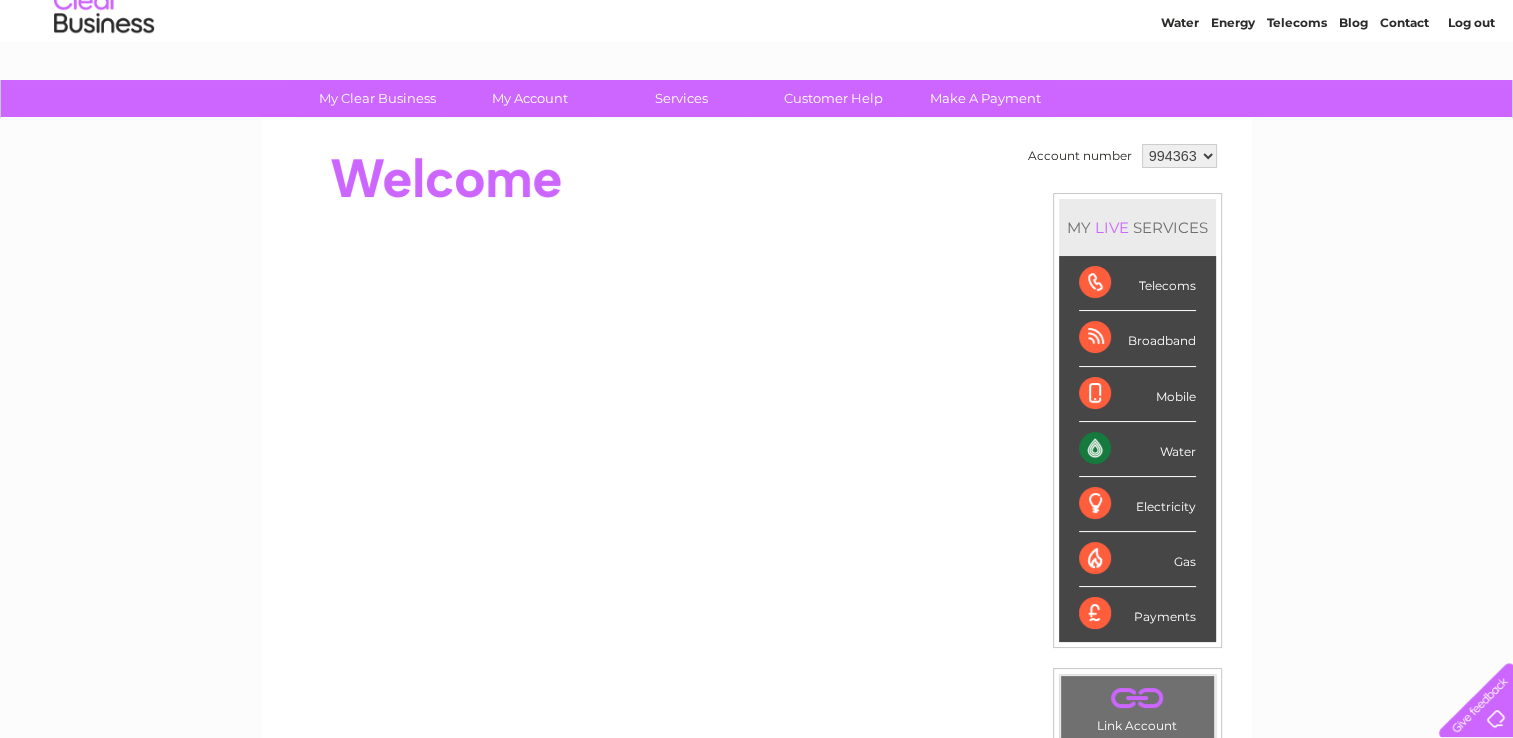 scroll, scrollTop: 0, scrollLeft: 0, axis: both 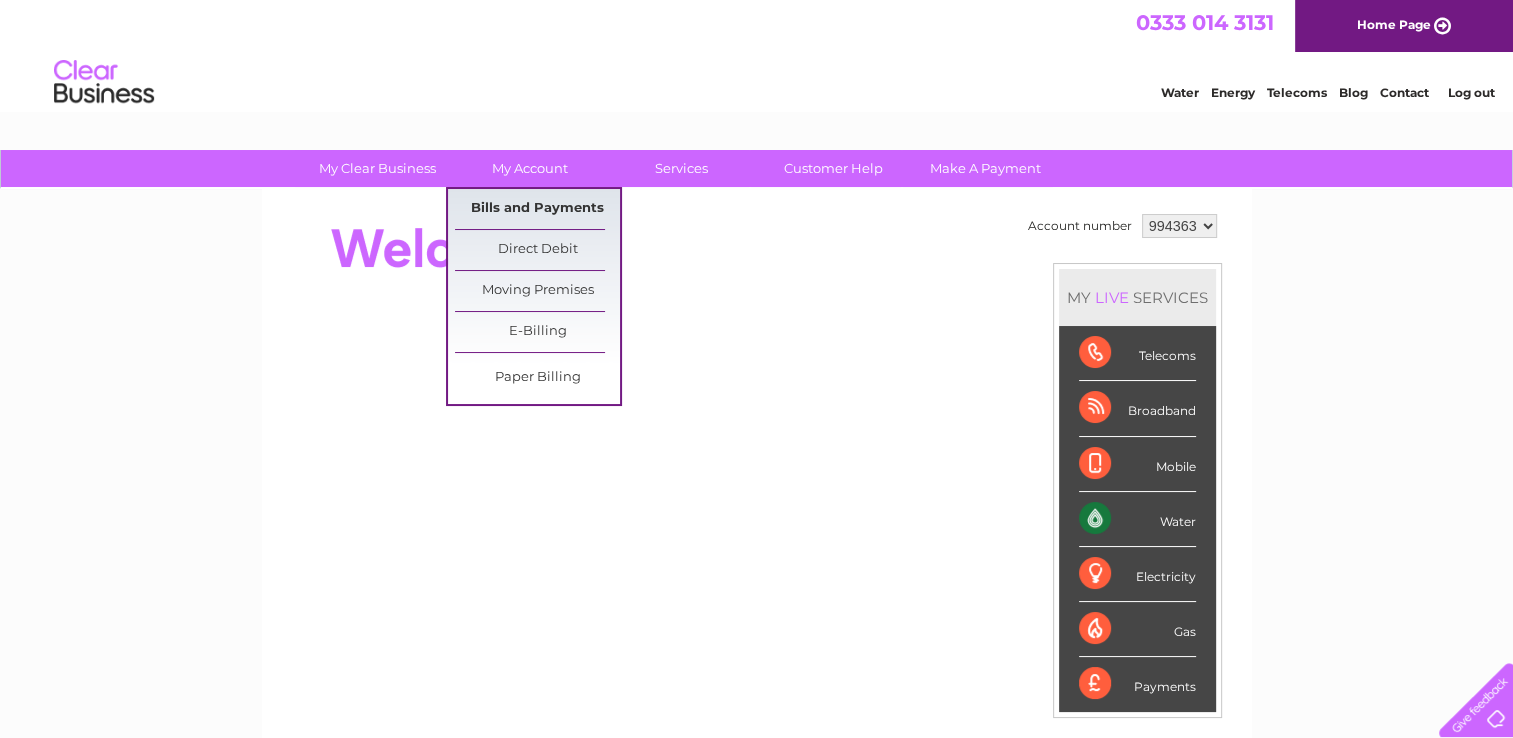 click on "Bills and Payments" at bounding box center [537, 209] 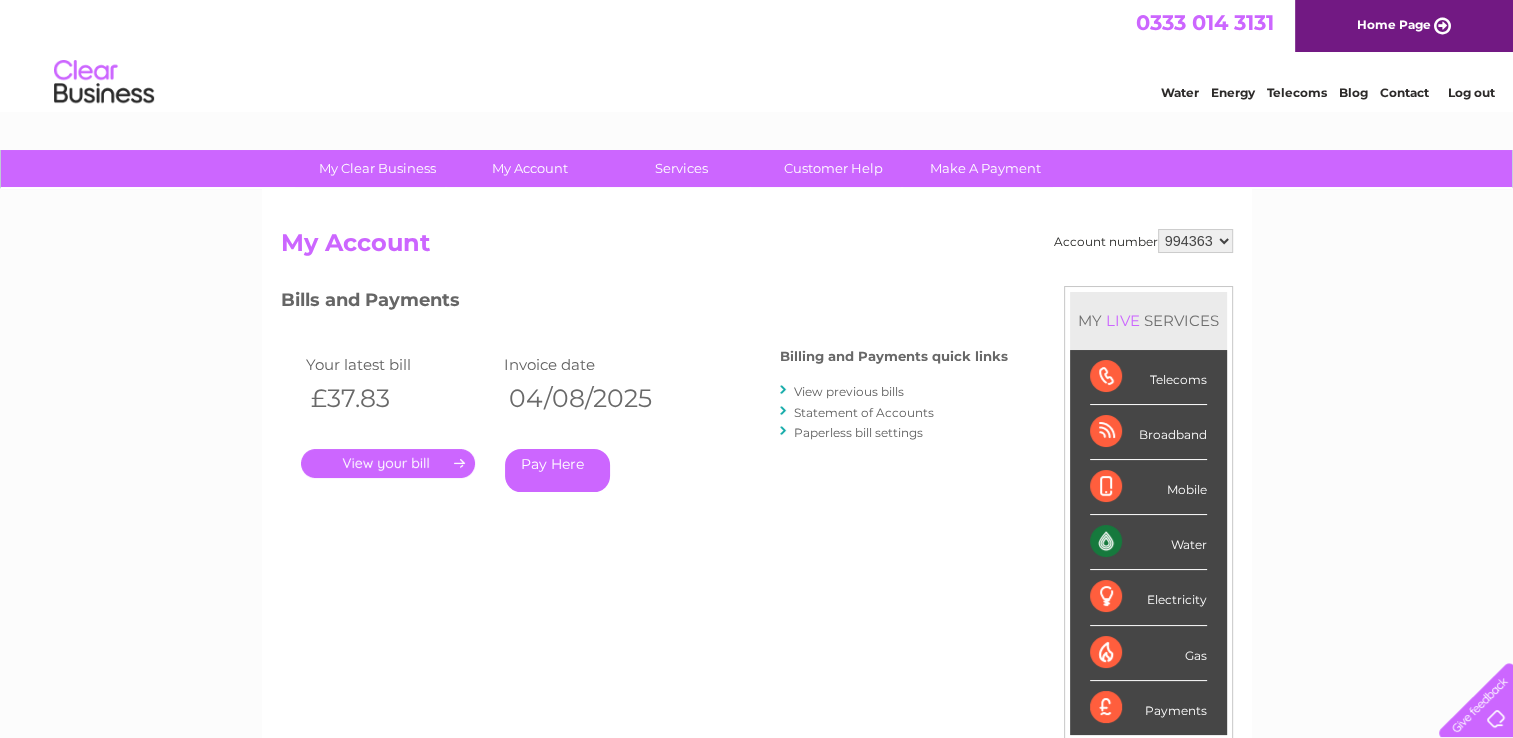 scroll, scrollTop: 0, scrollLeft: 0, axis: both 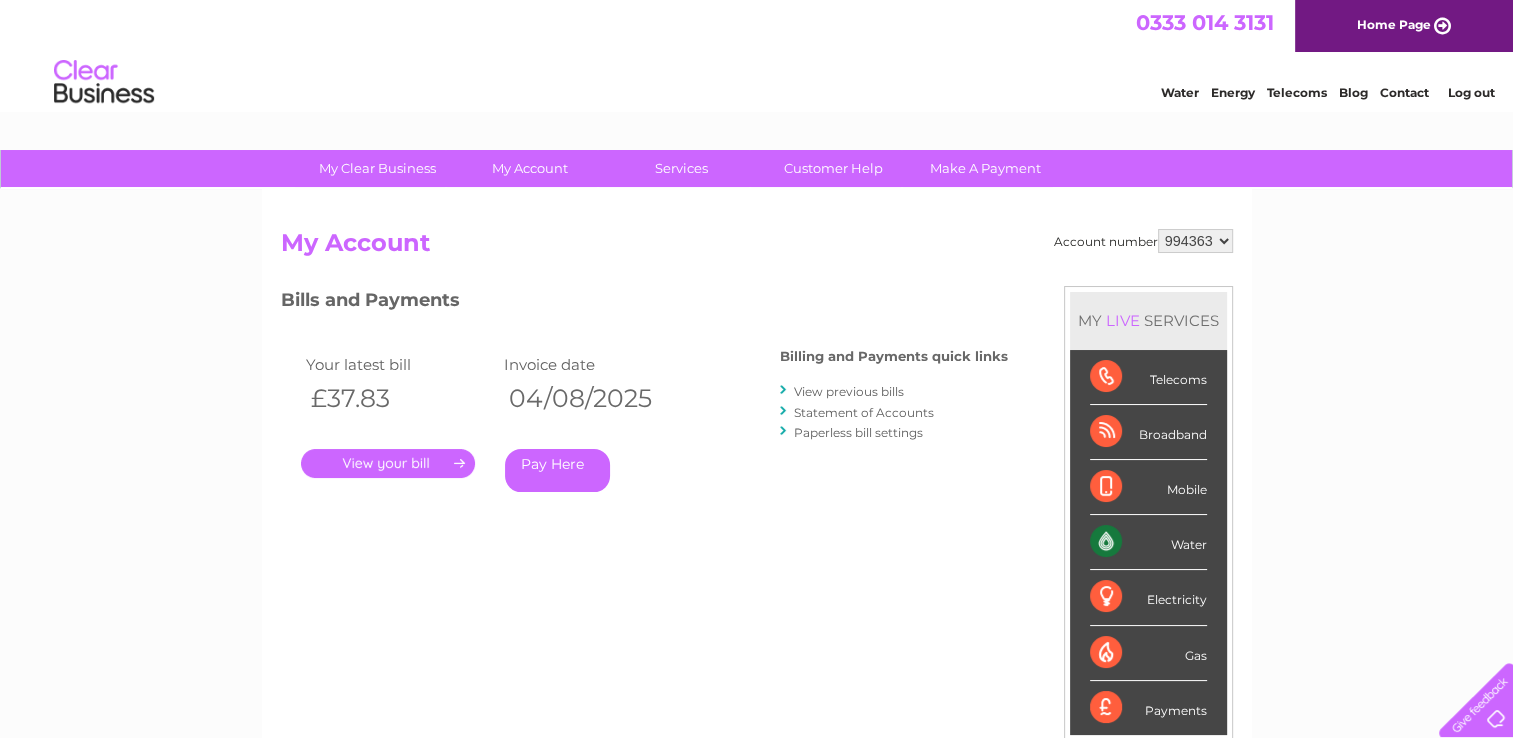 click on "." at bounding box center (388, 463) 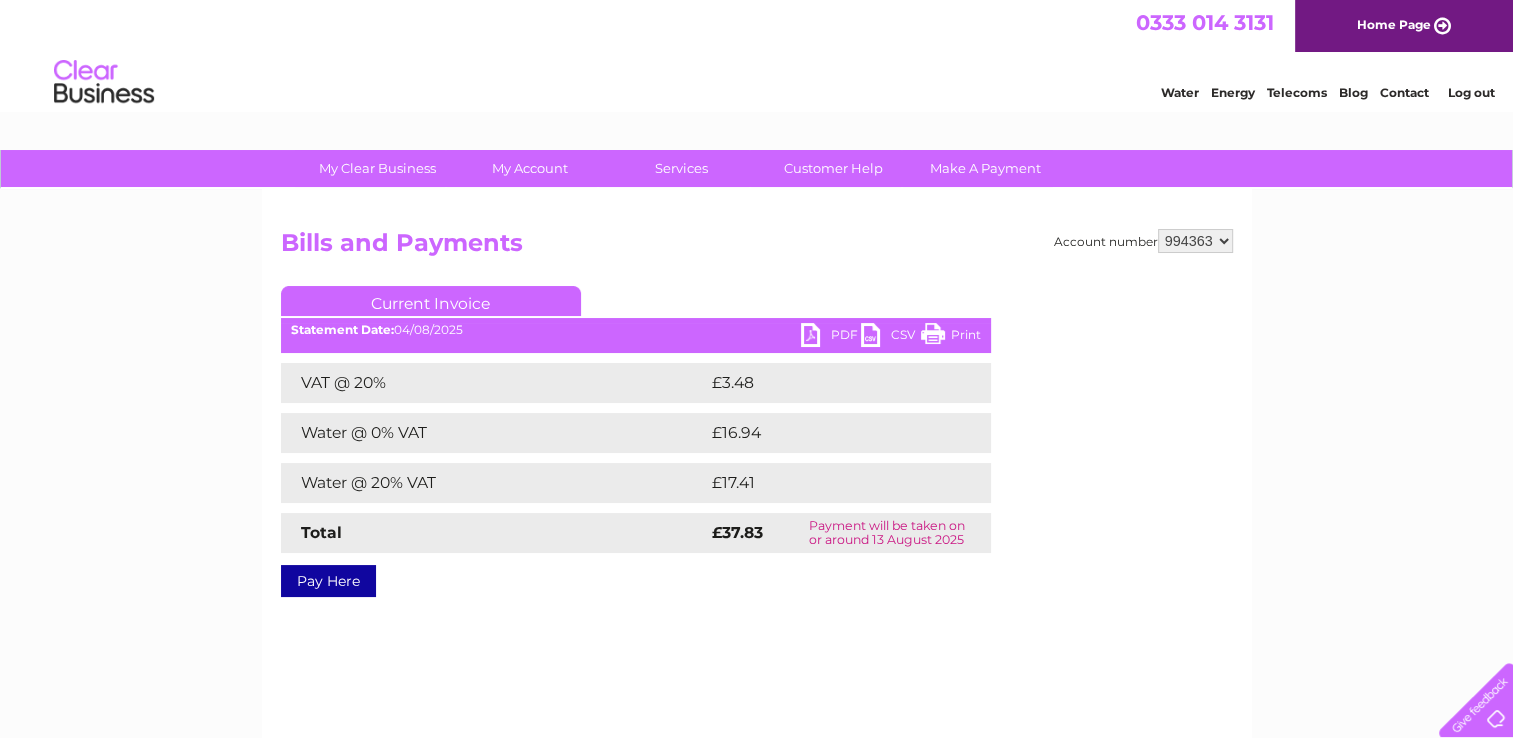 scroll, scrollTop: 0, scrollLeft: 0, axis: both 